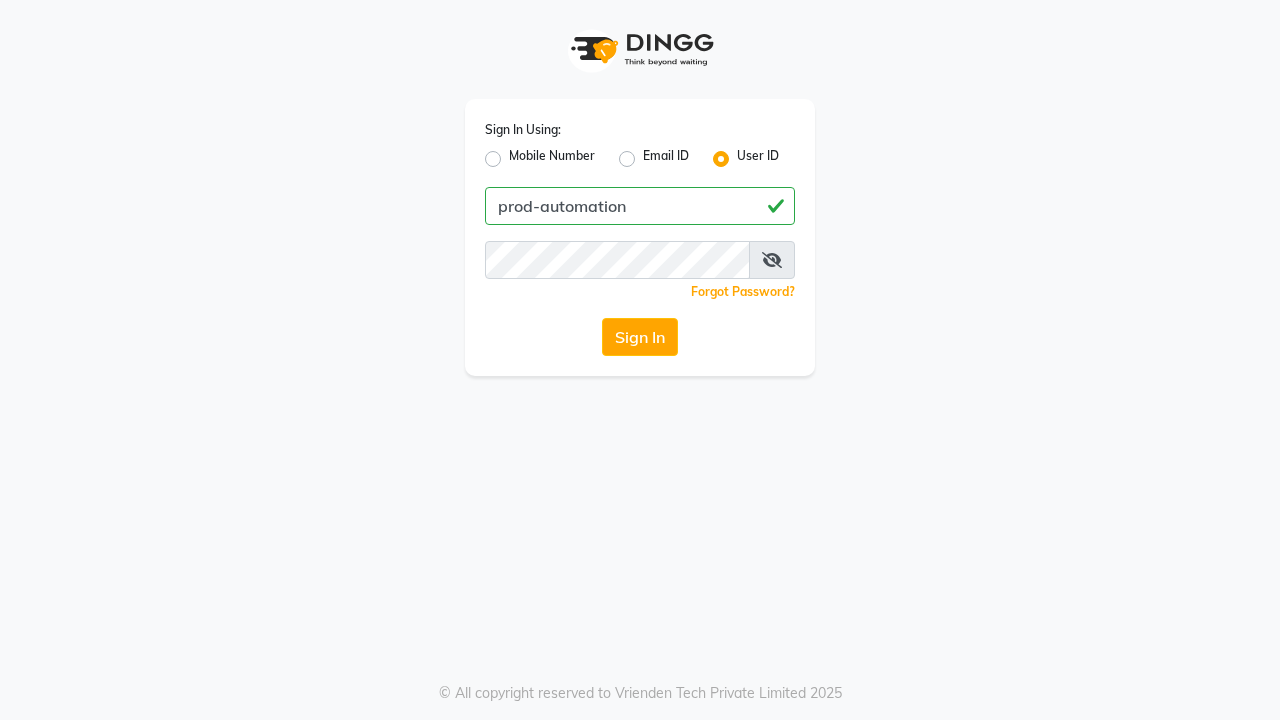 scroll, scrollTop: 0, scrollLeft: 0, axis: both 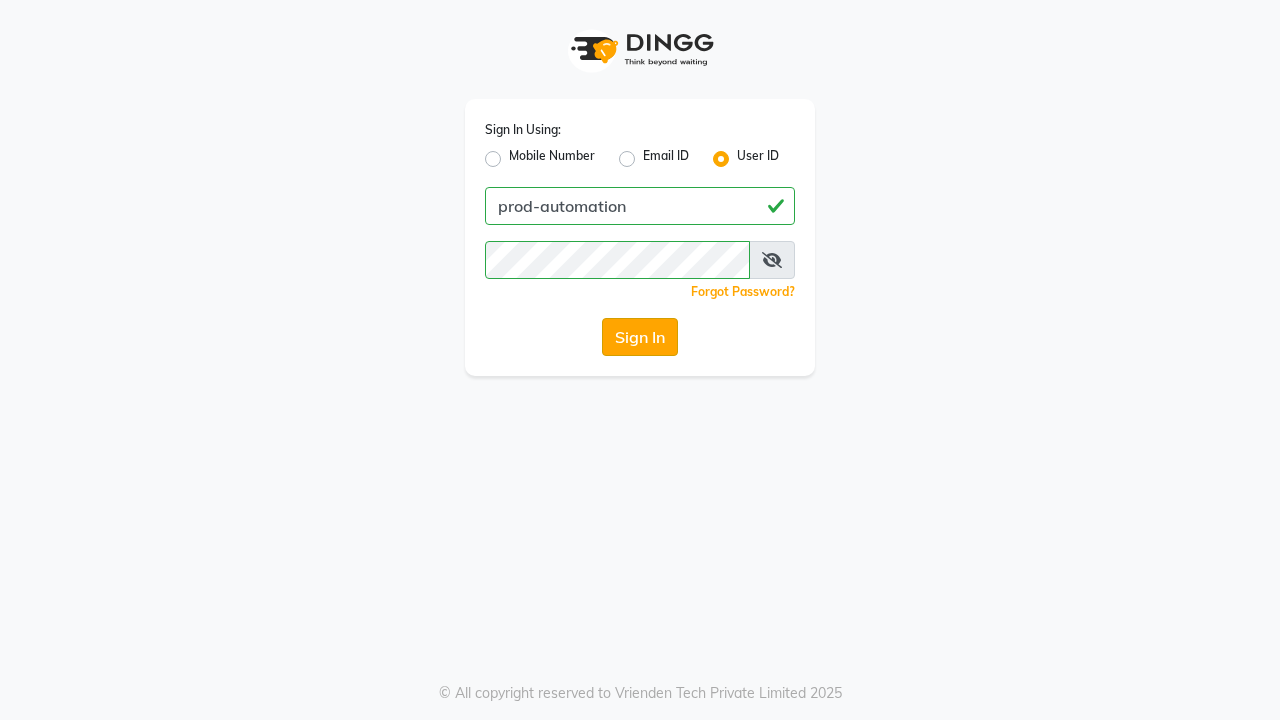 click on "Sign In" 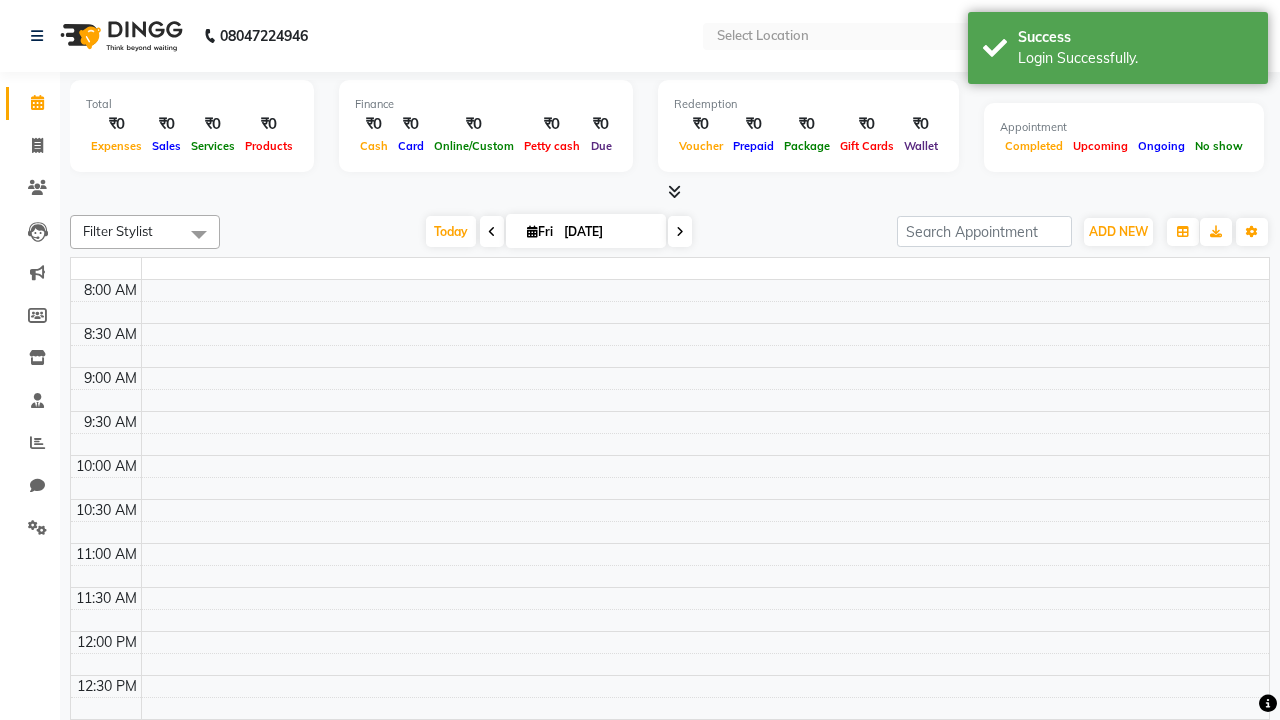 select on "en" 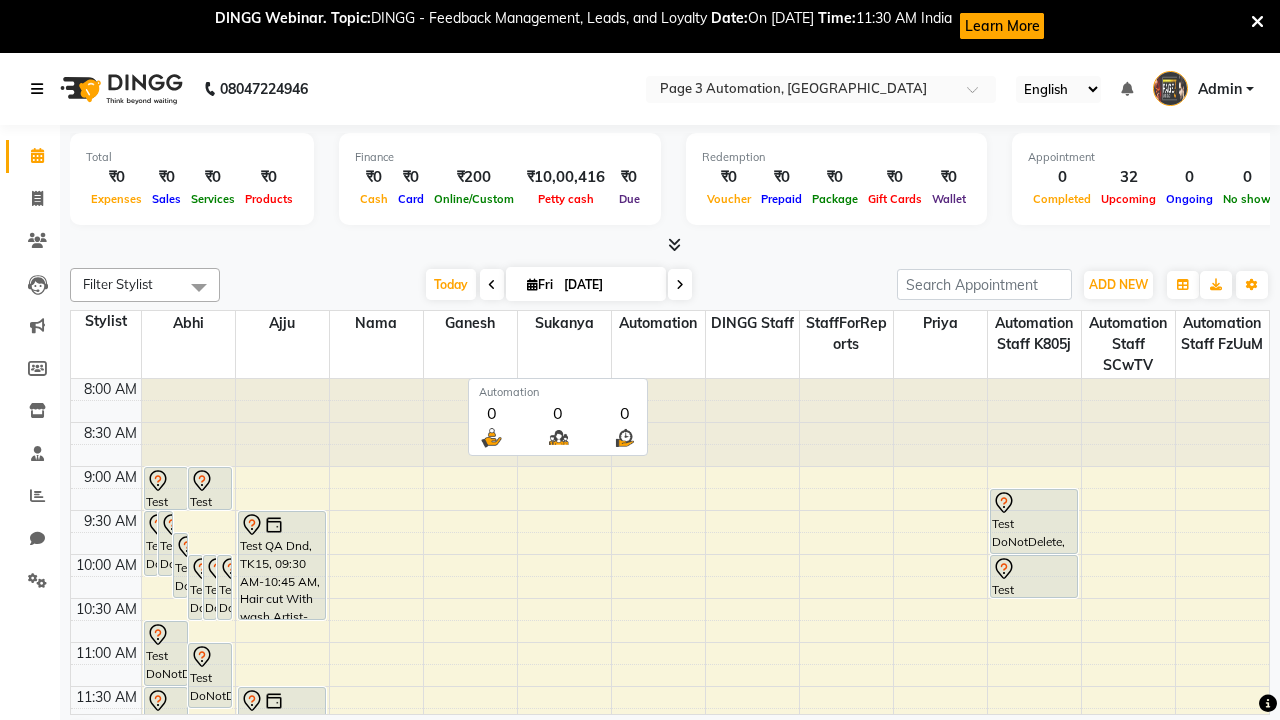 click at bounding box center [37, 89] 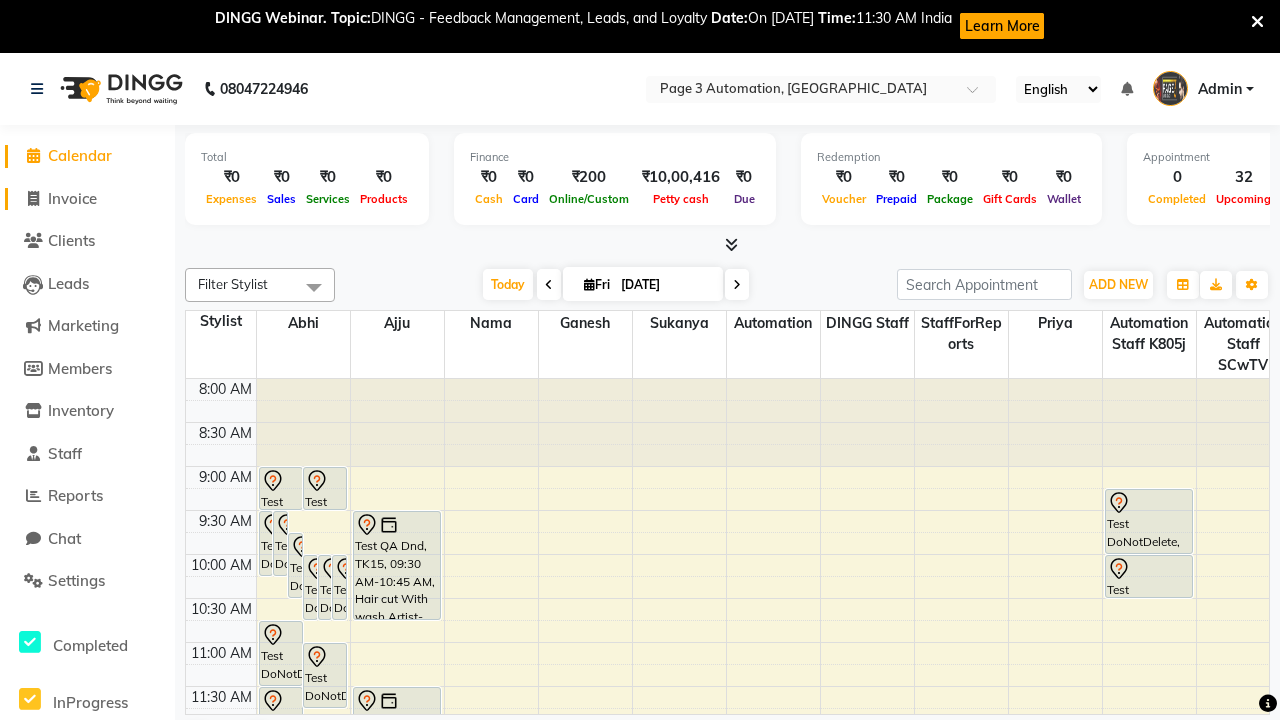 click on "Invoice" 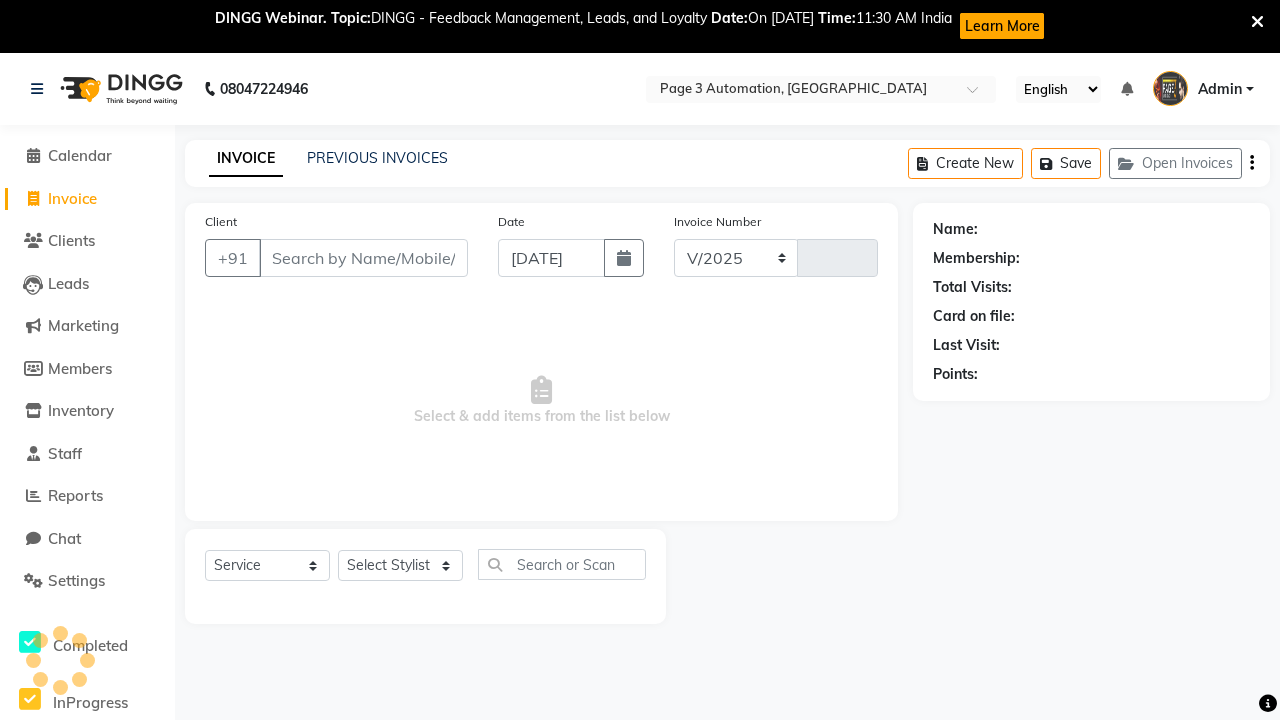 select on "2774" 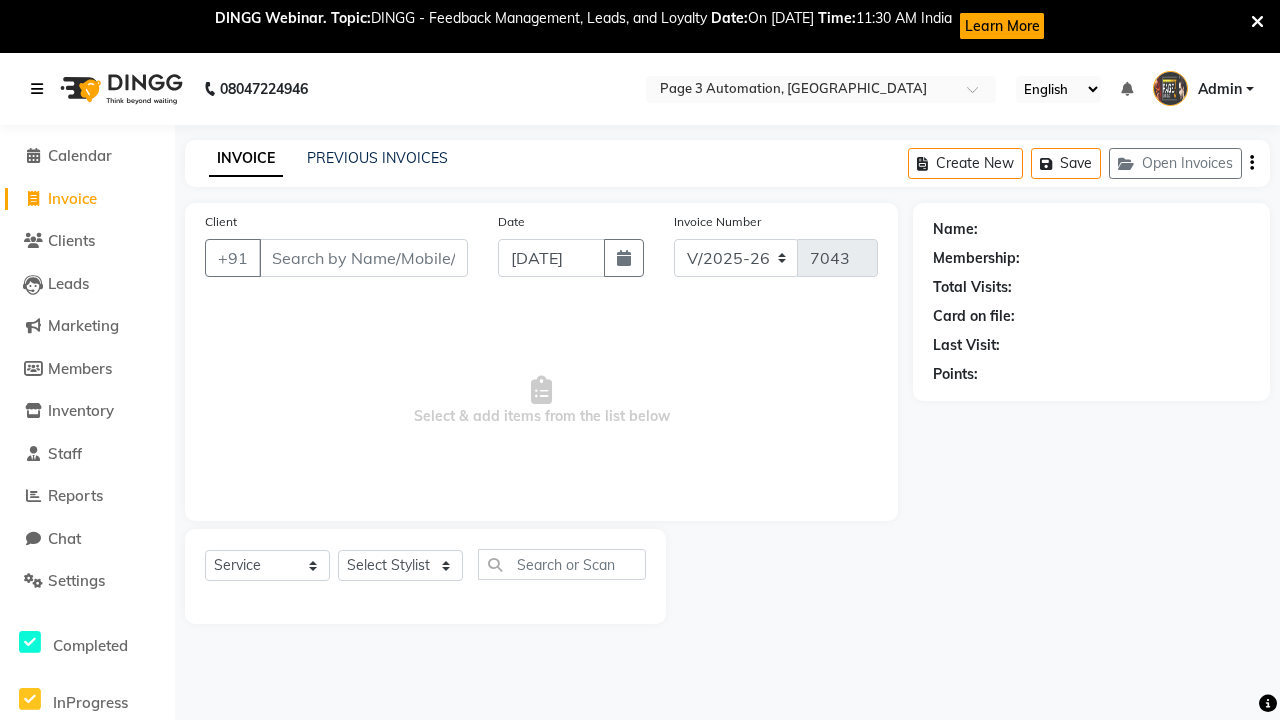click at bounding box center [37, 89] 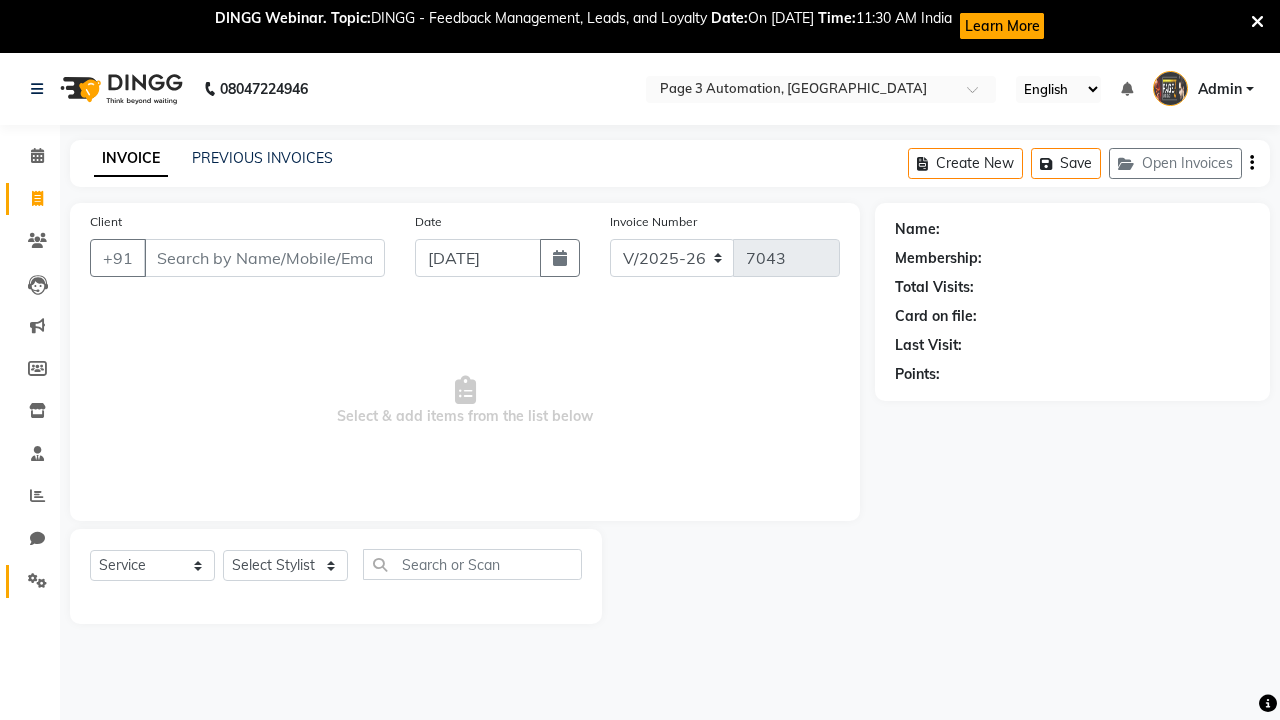 click 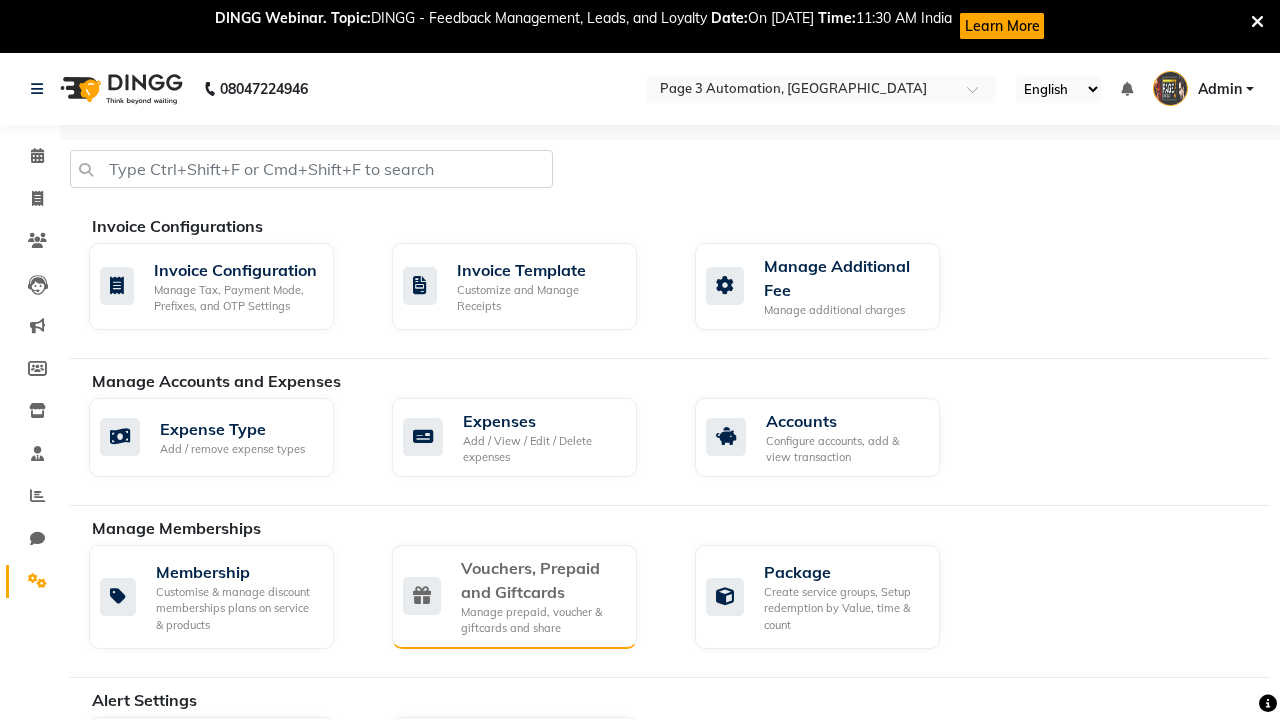 click on "Vouchers, Prepaid and Giftcards" 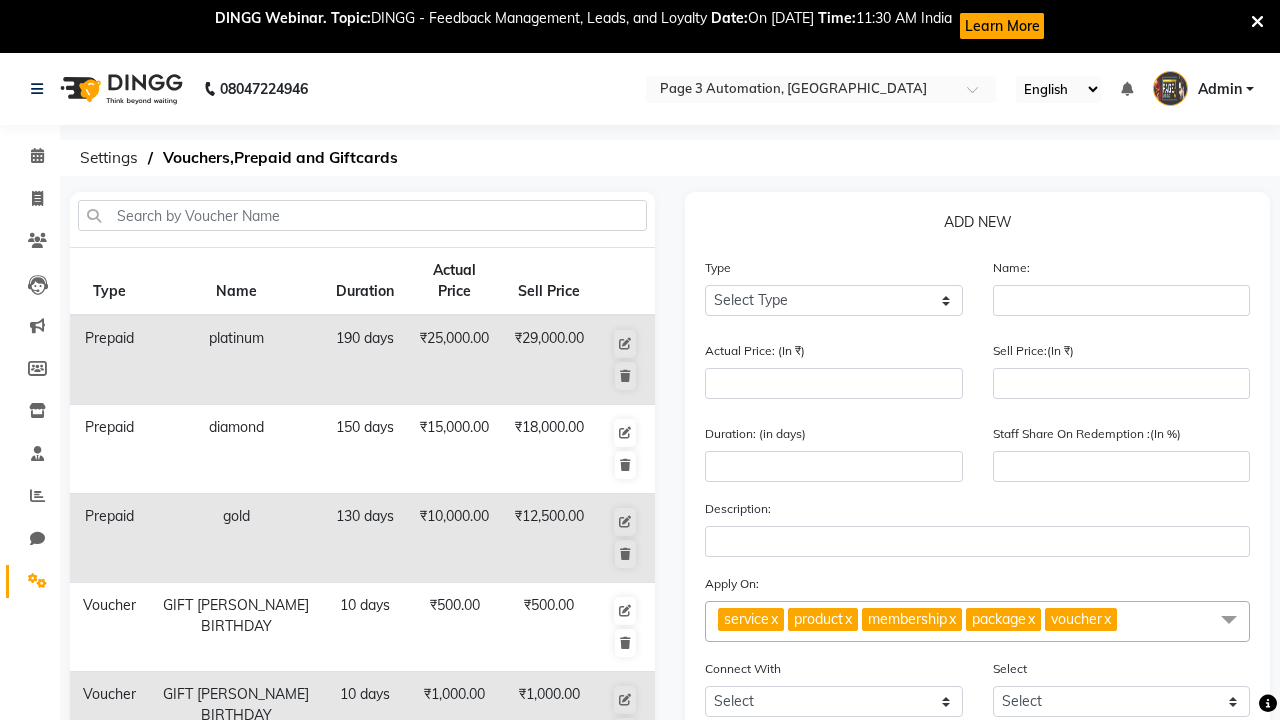 select on "P" 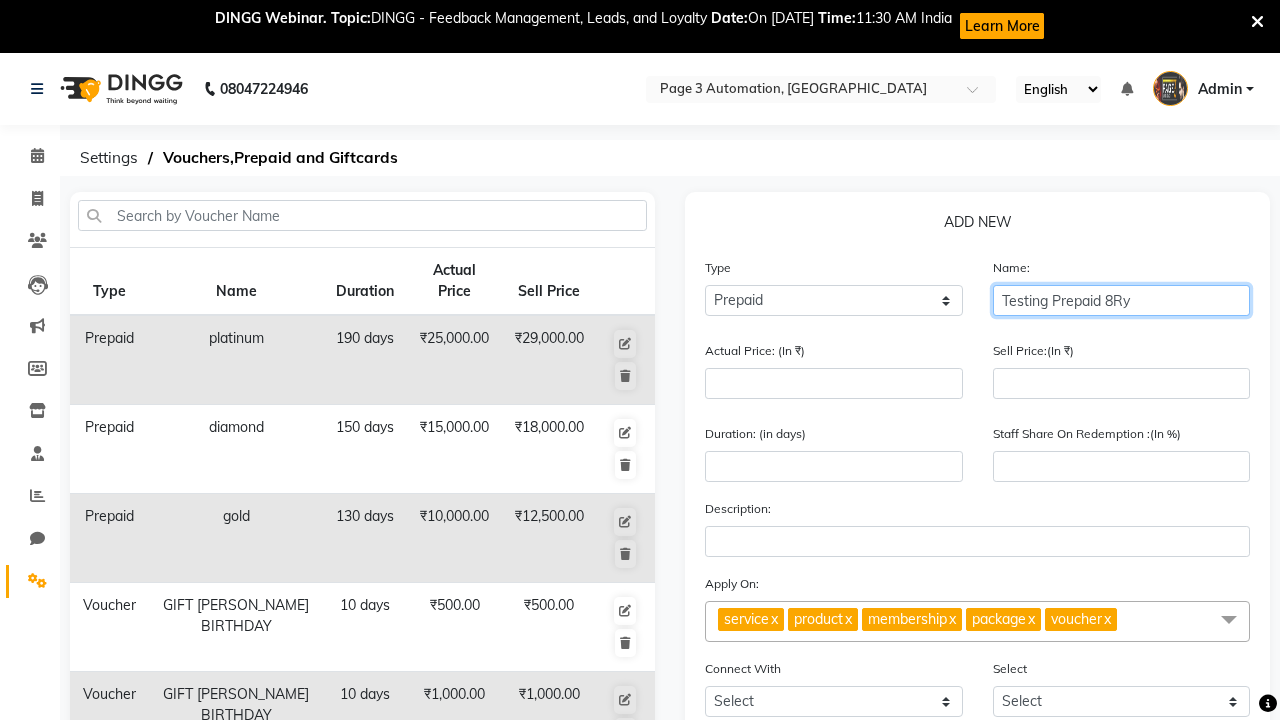 type on "Testing Prepaid 8Ry" 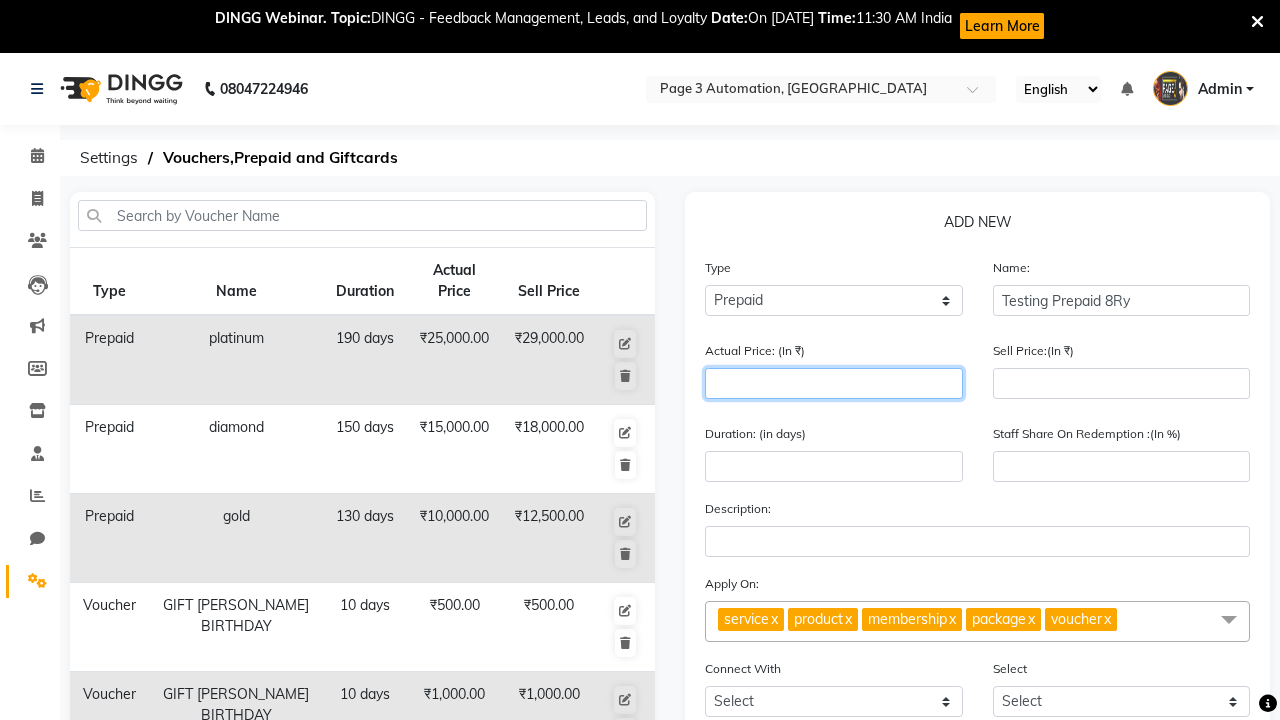 type on "1500" 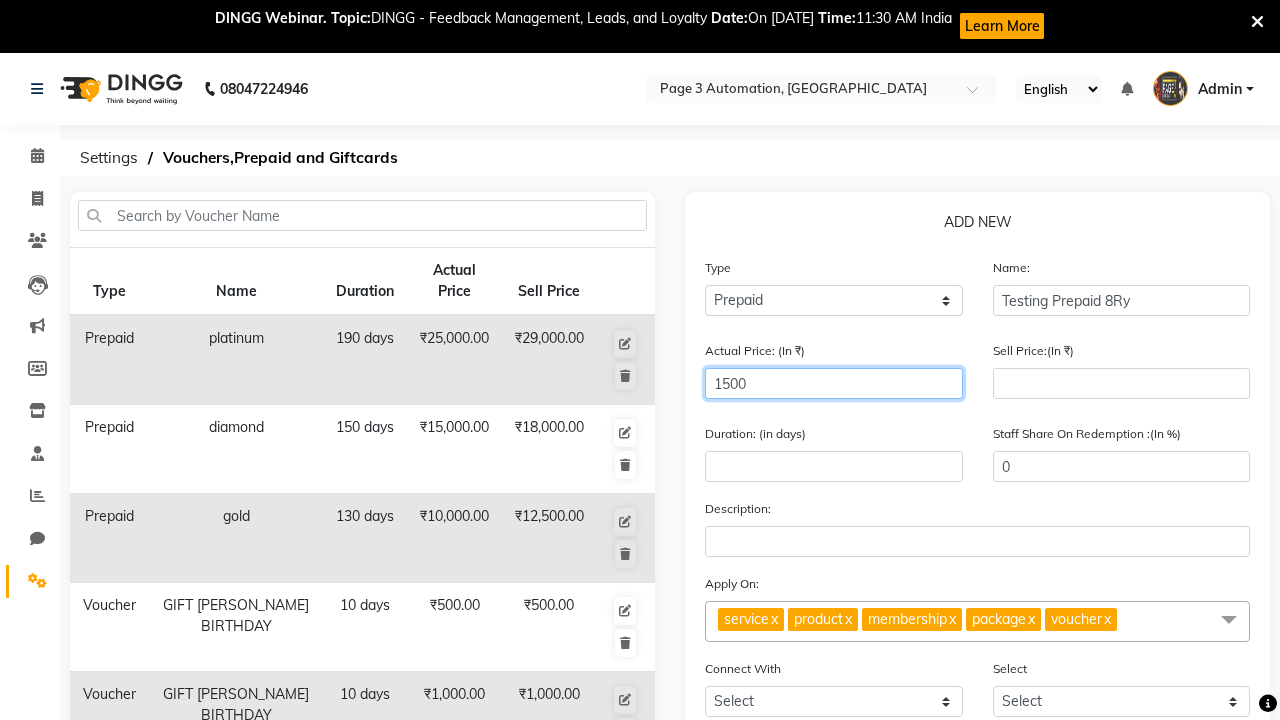 type on "1500" 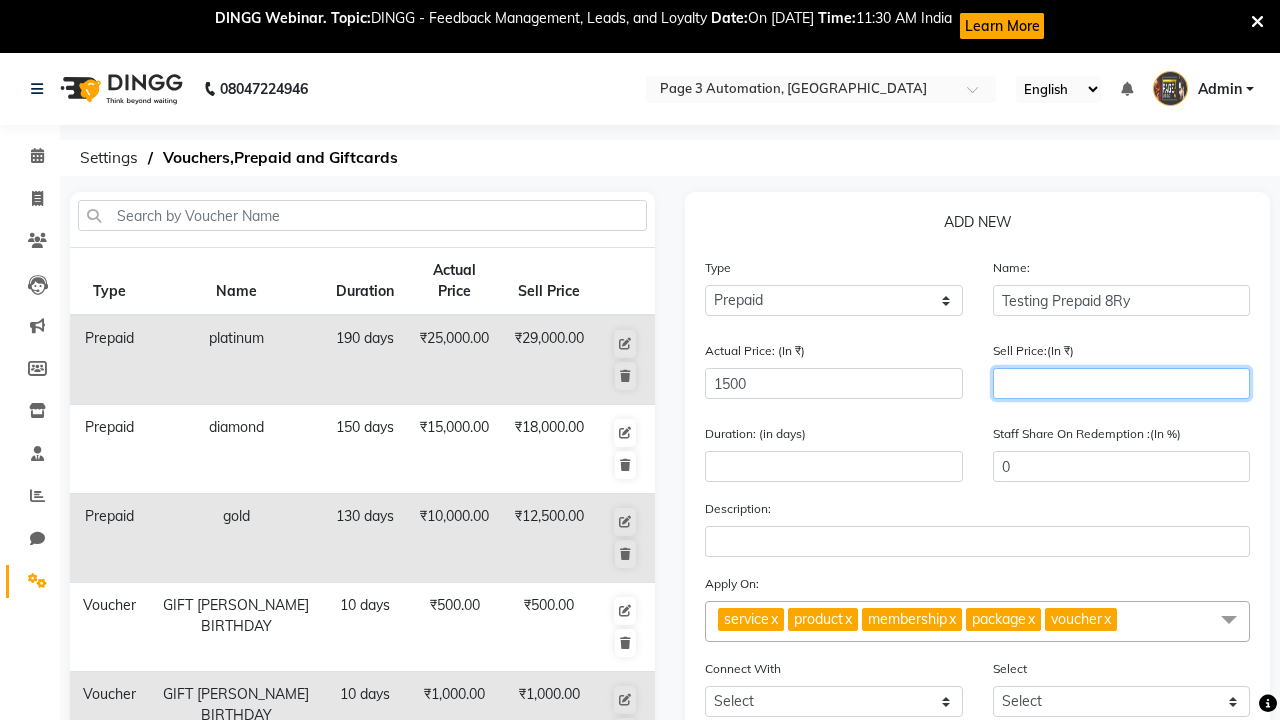 type on "1200" 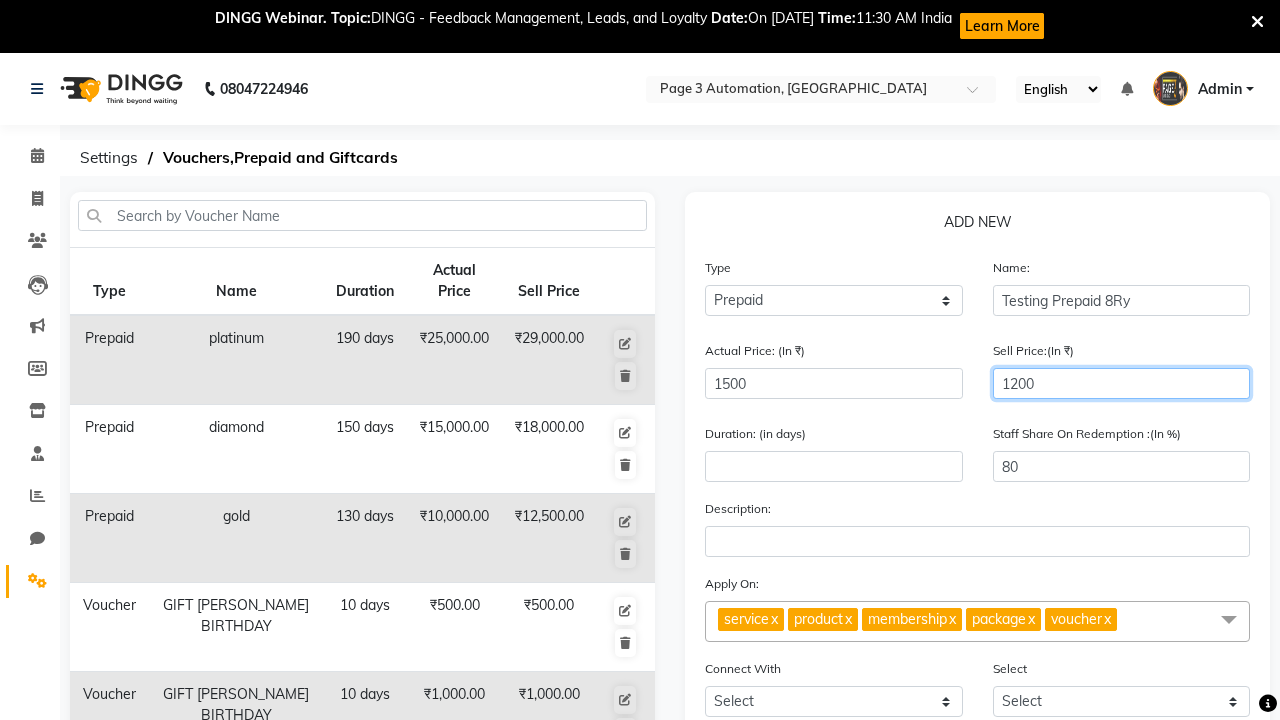 type on "1200" 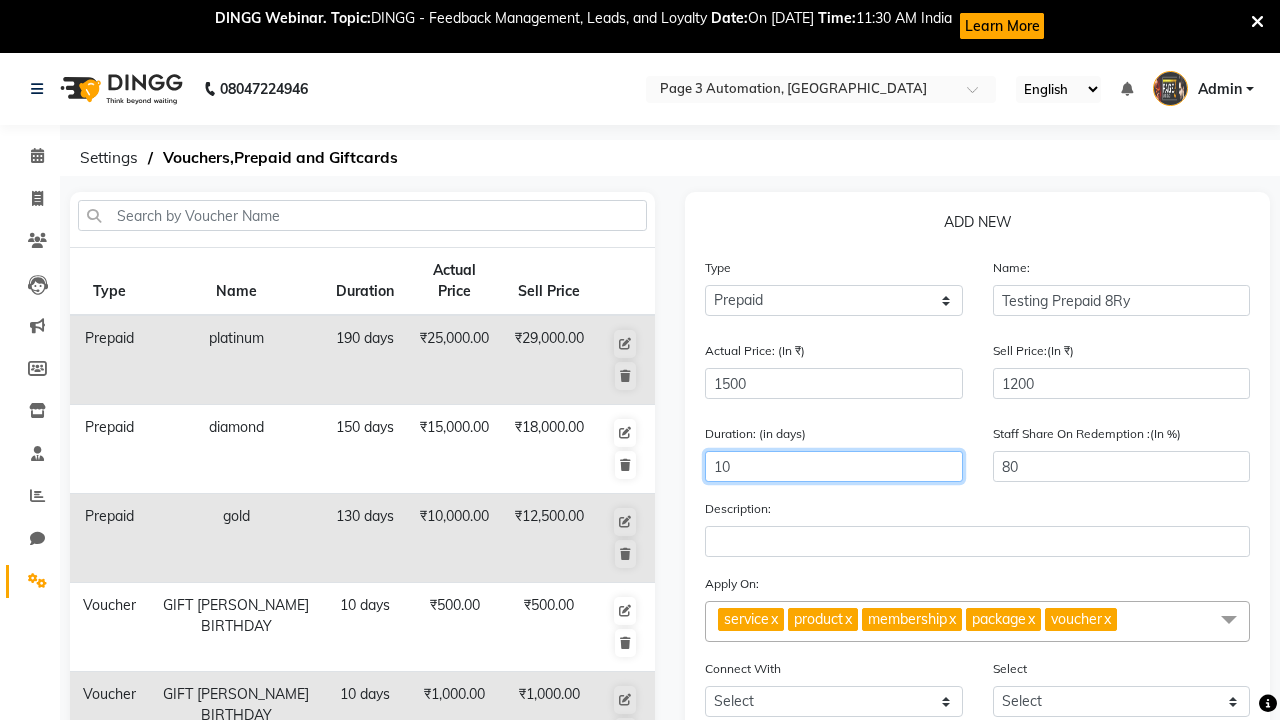 type on "10" 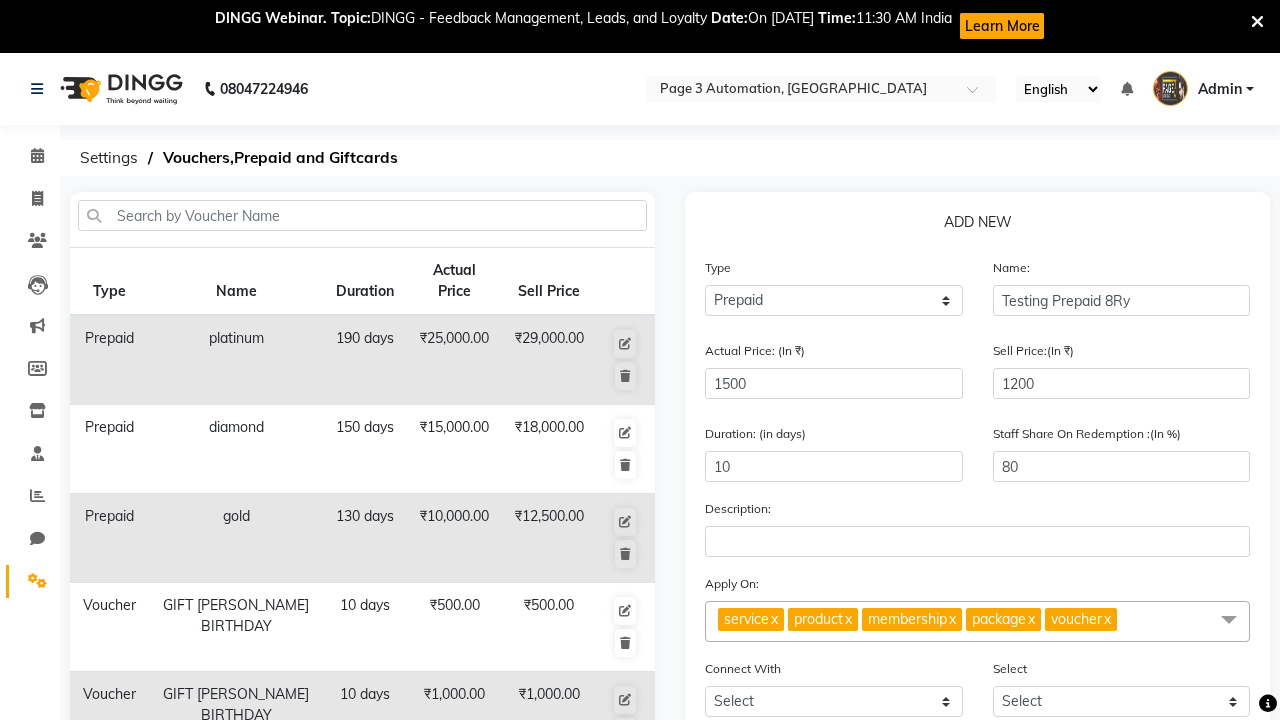 click on "Save" 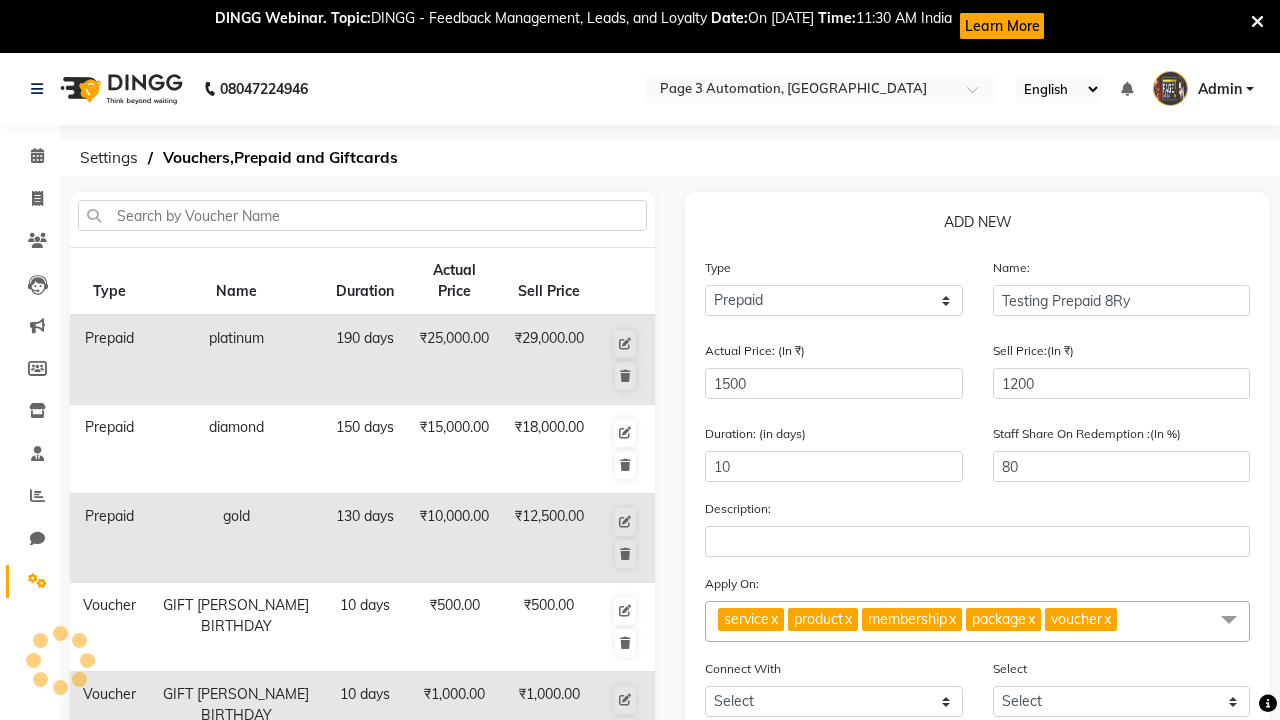 select 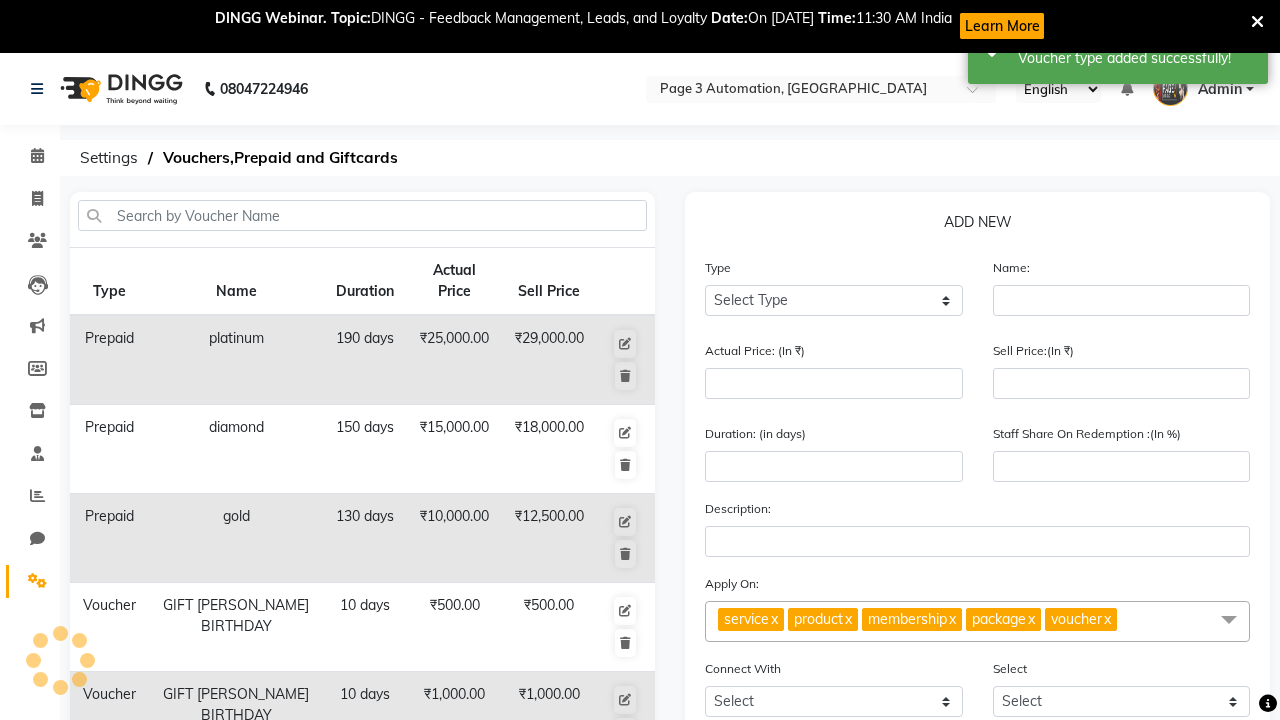 scroll, scrollTop: 550, scrollLeft: 0, axis: vertical 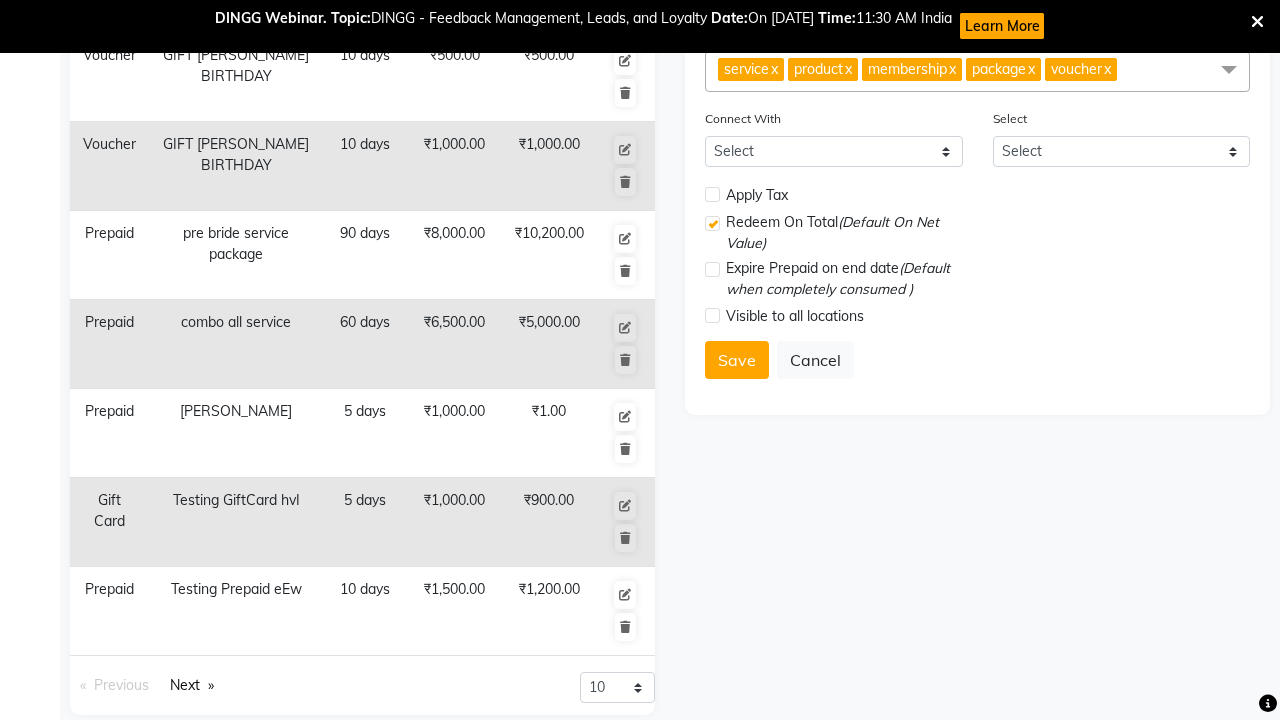 click on "Admin" at bounding box center [1220, -461] 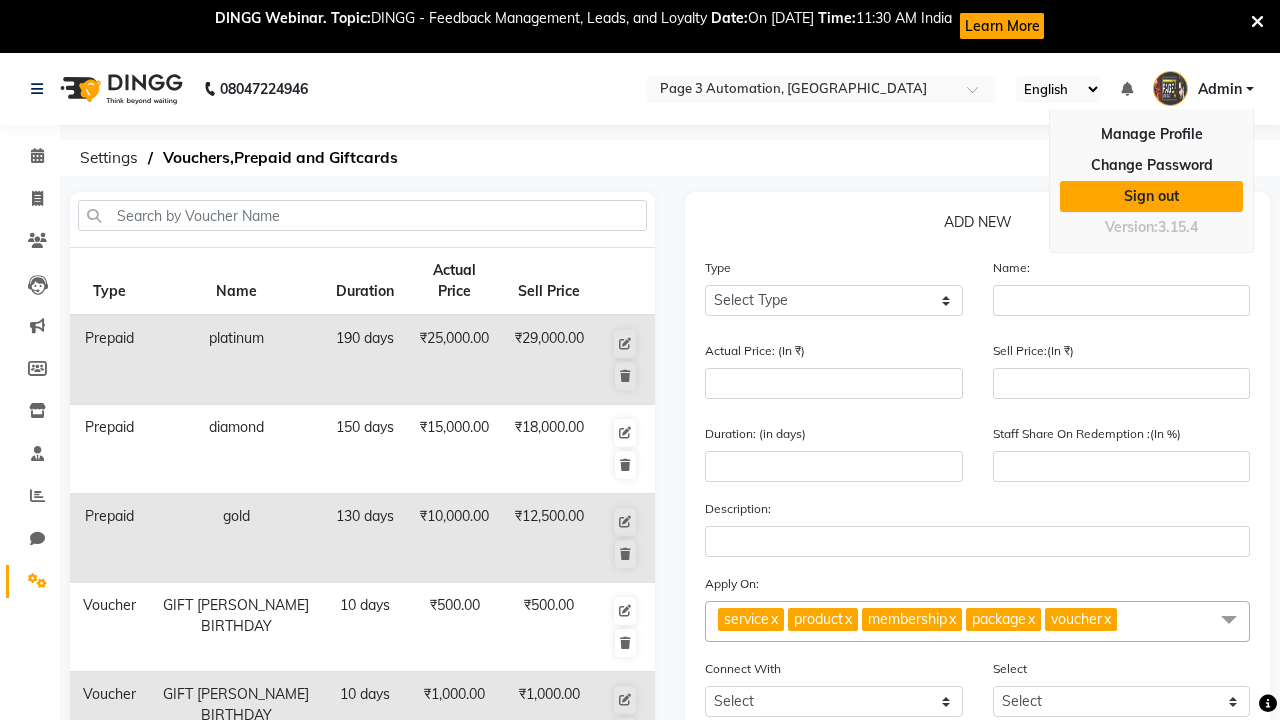 click on "Sign out" at bounding box center [1151, 196] 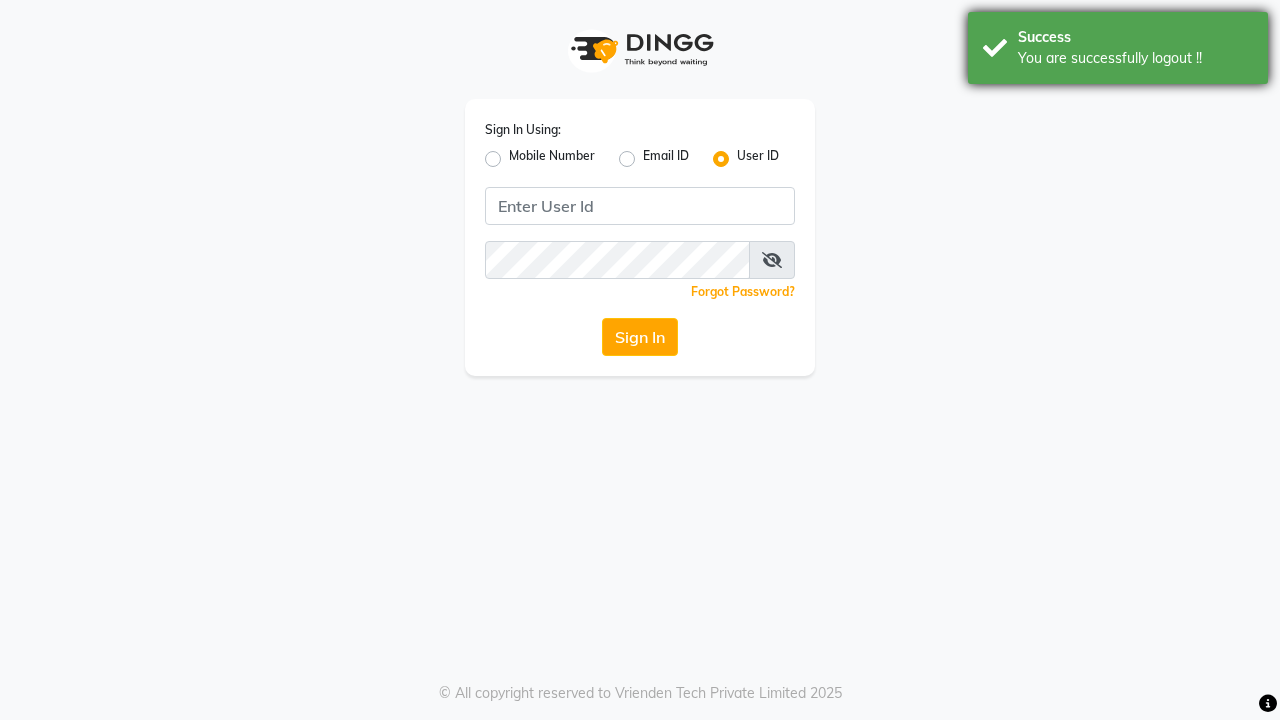 click on "You are successfully logout !!" at bounding box center (1135, 58) 